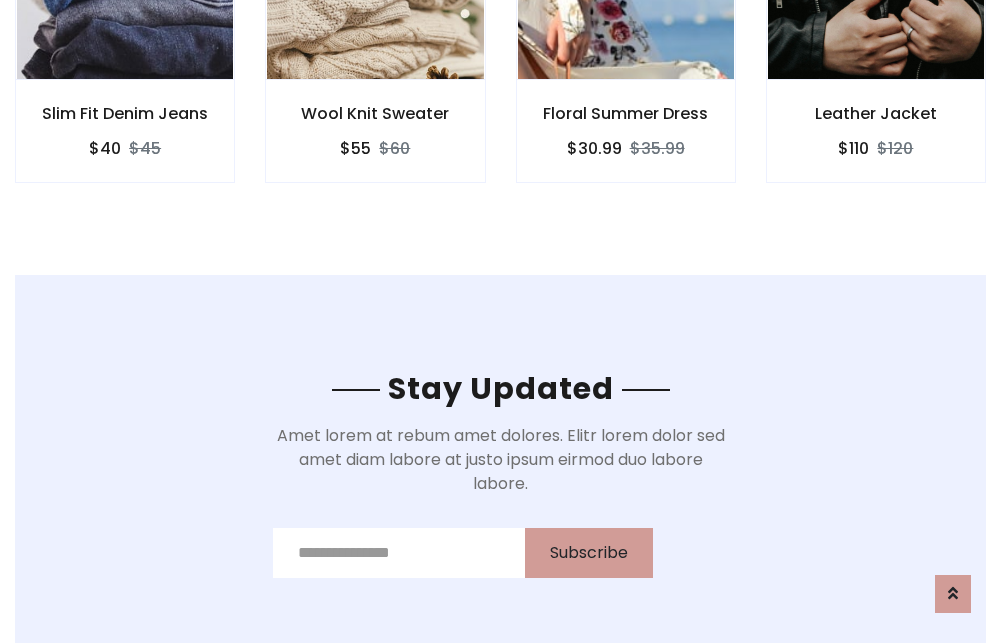 scroll, scrollTop: 3012, scrollLeft: 0, axis: vertical 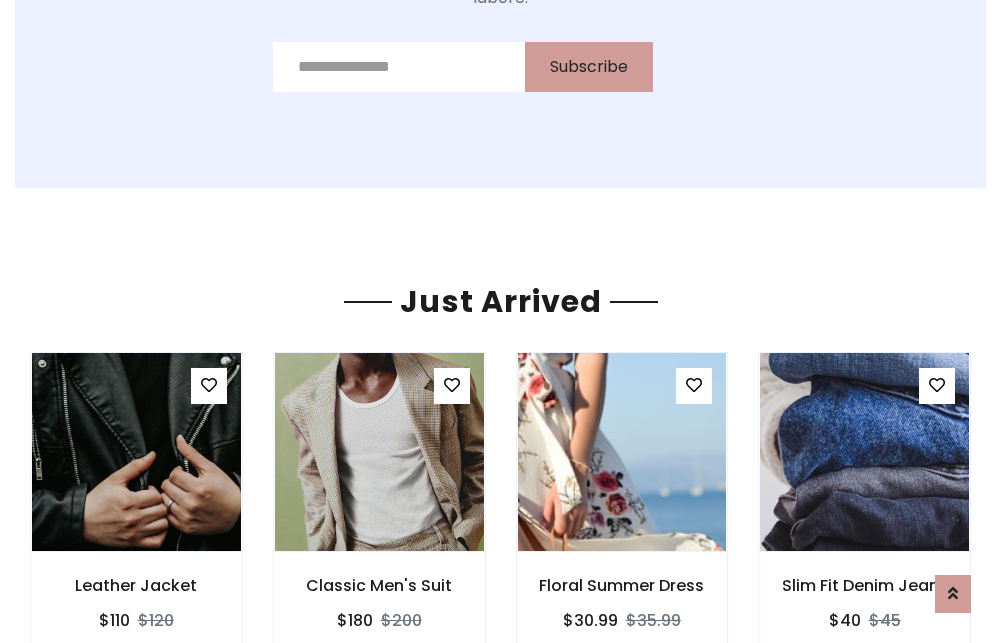 click on "Floral Summer Dress
$30.99
$35.99" at bounding box center (626, -441) 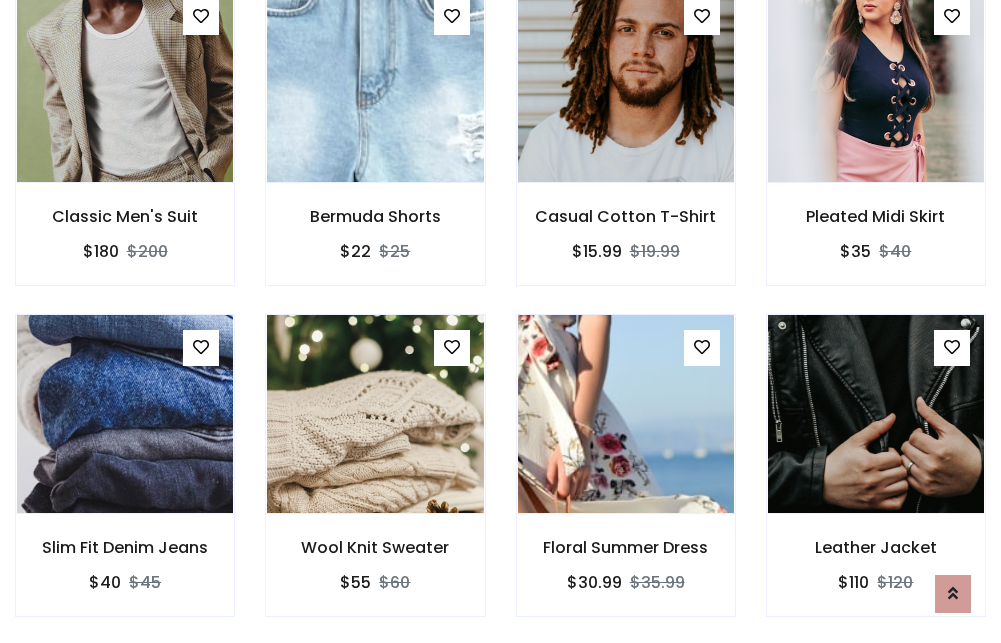 click on "Floral Summer Dress
$30.99
$35.99" at bounding box center (626, 479) 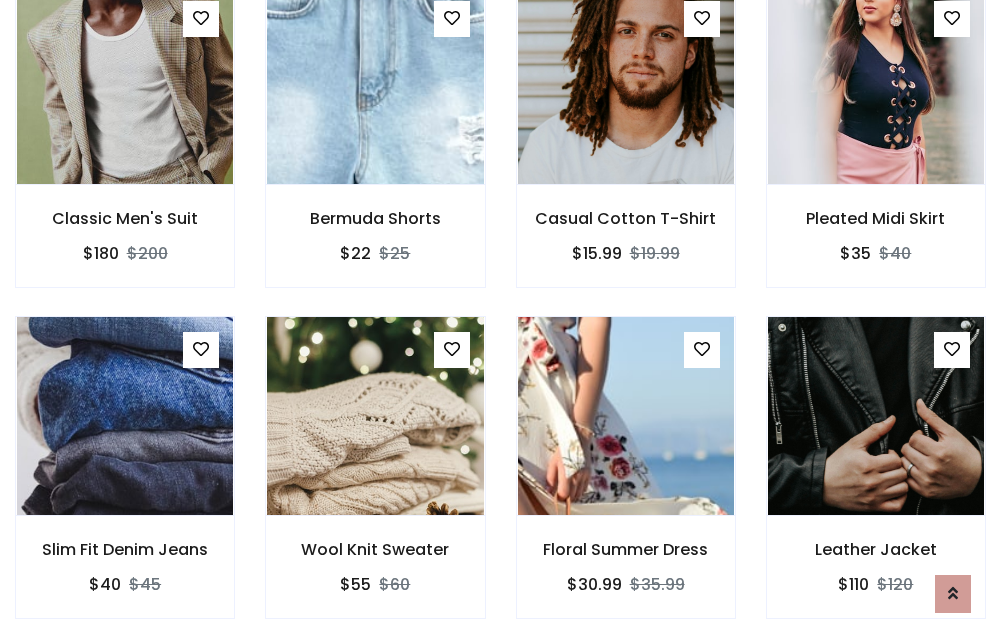 click on "Floral Summer Dress
$30.99
$35.99" at bounding box center (626, 481) 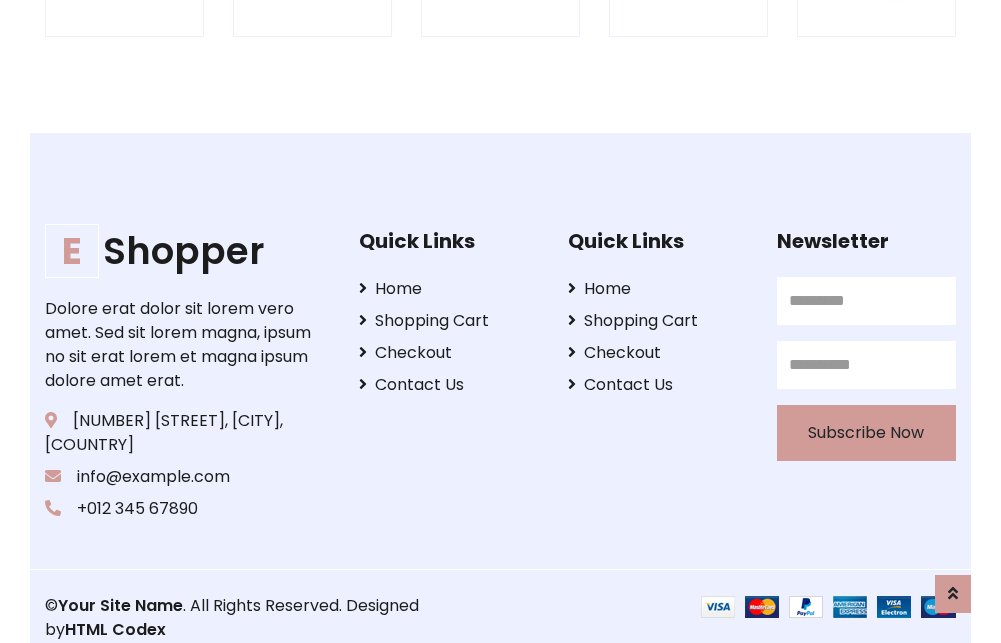 scroll, scrollTop: 3807, scrollLeft: 0, axis: vertical 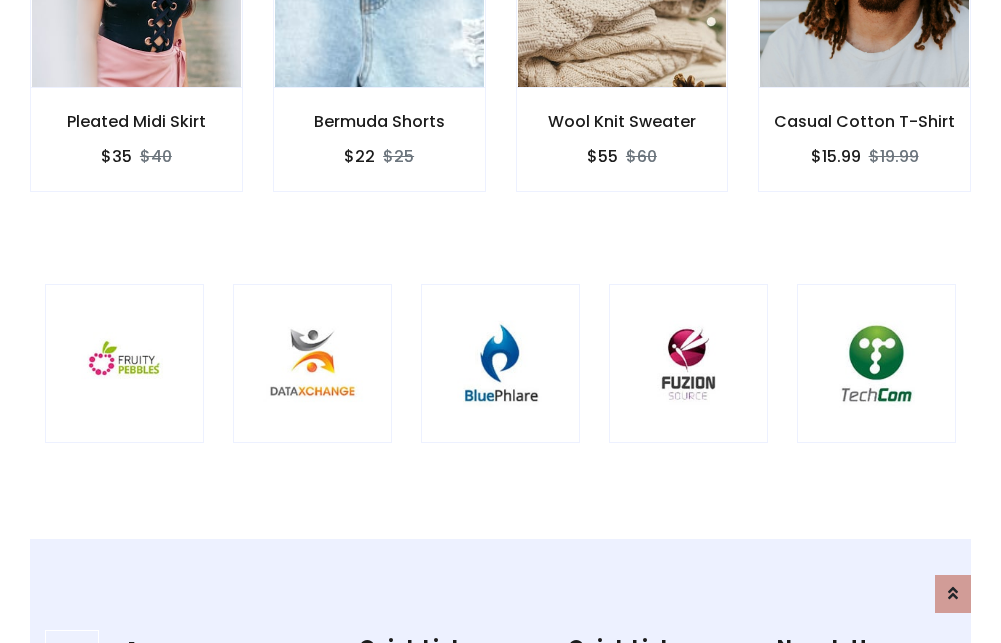 click at bounding box center [500, 363] 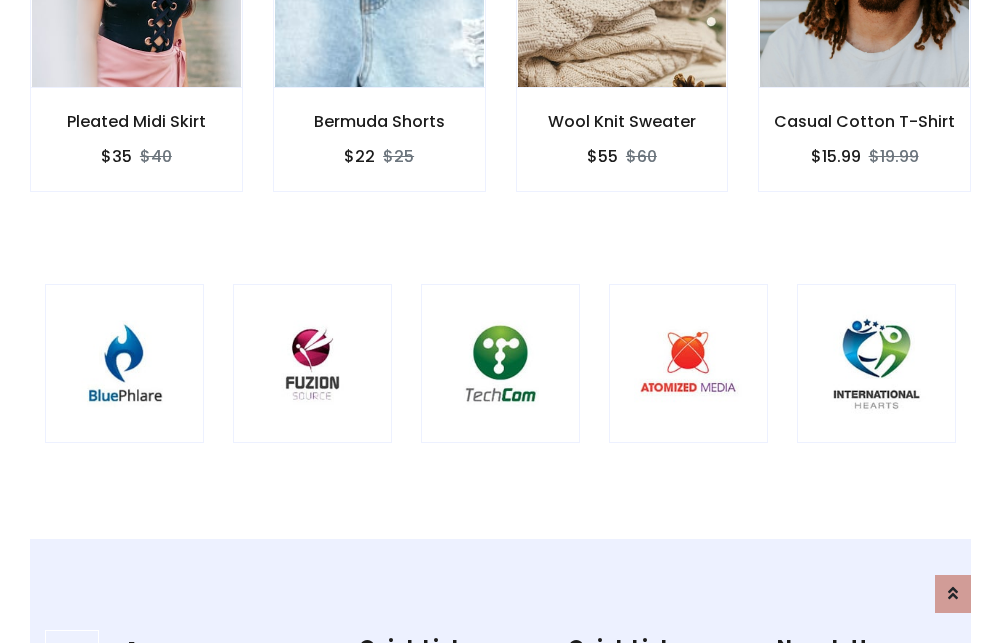click at bounding box center (500, 363) 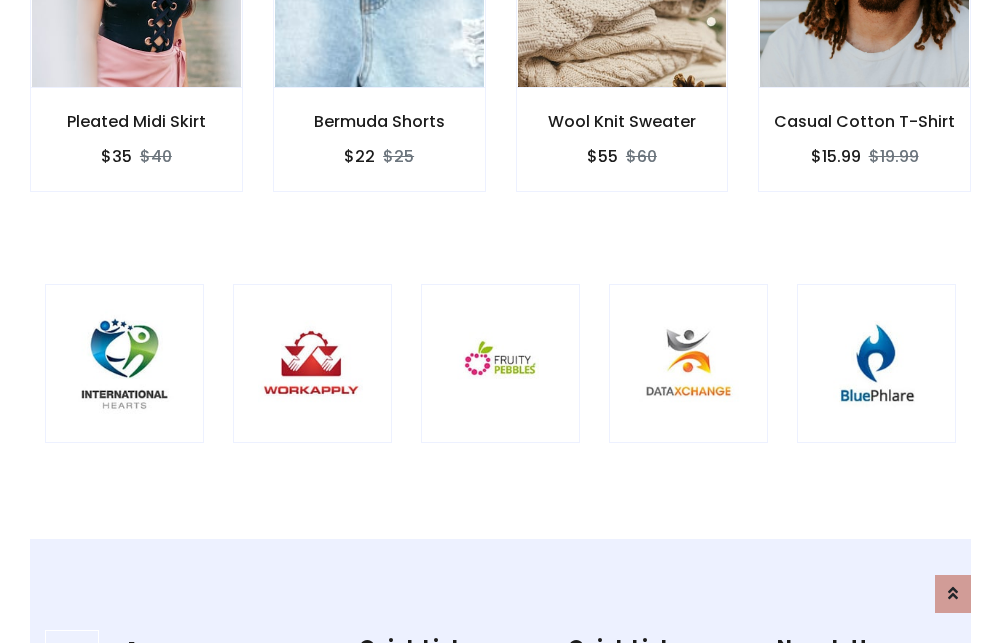 scroll, scrollTop: 0, scrollLeft: 0, axis: both 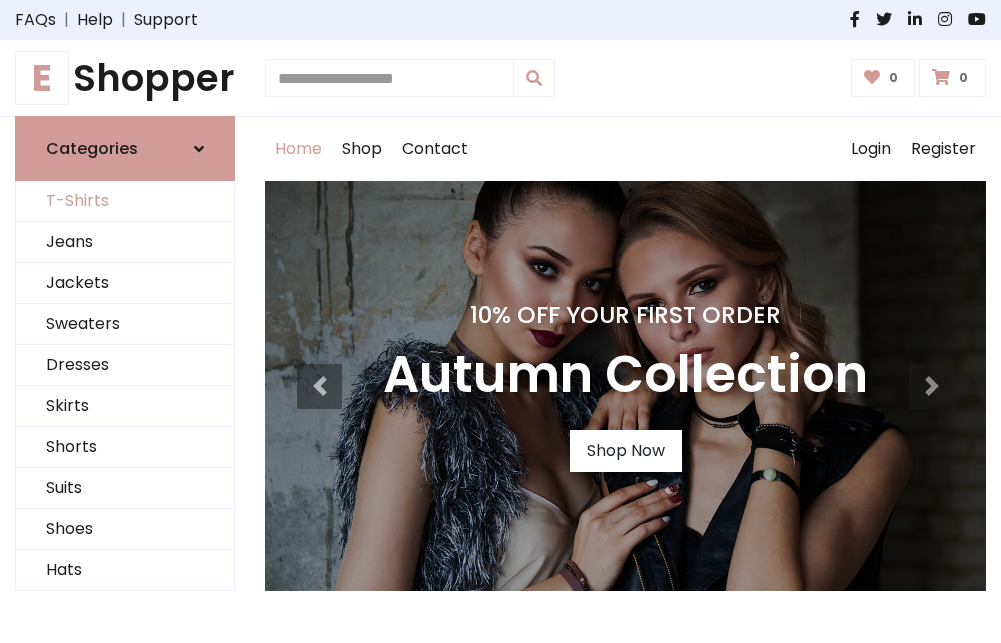 click on "T-Shirts" at bounding box center (125, 201) 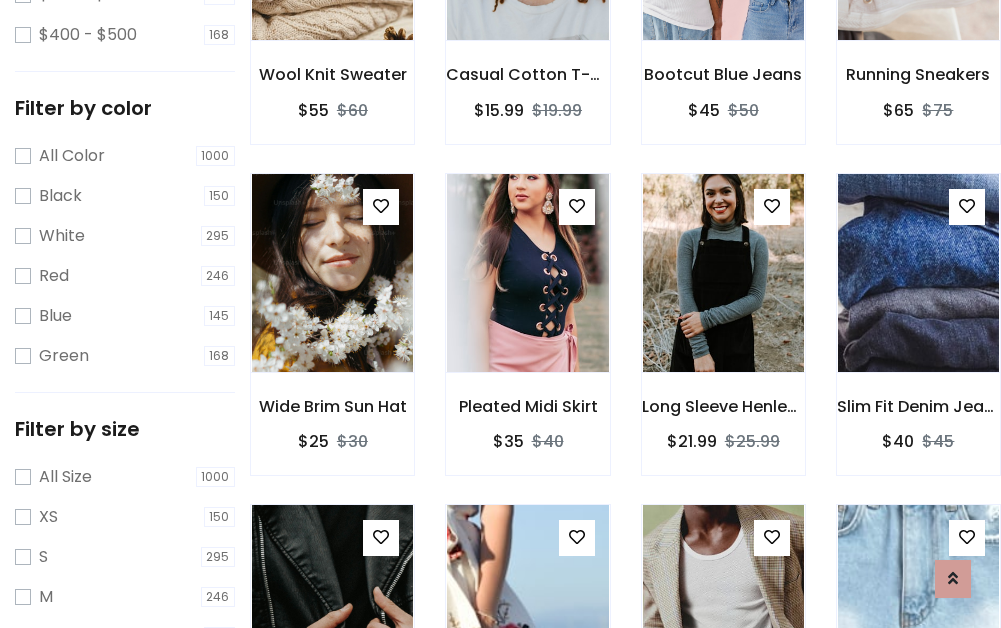 scroll, scrollTop: 701, scrollLeft: 0, axis: vertical 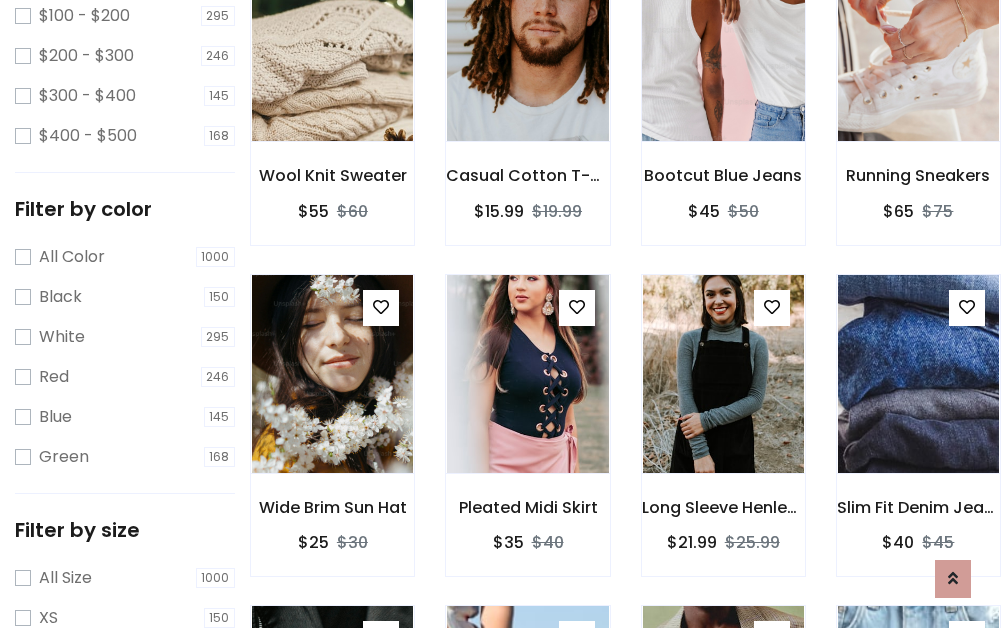 click at bounding box center (723, 42) 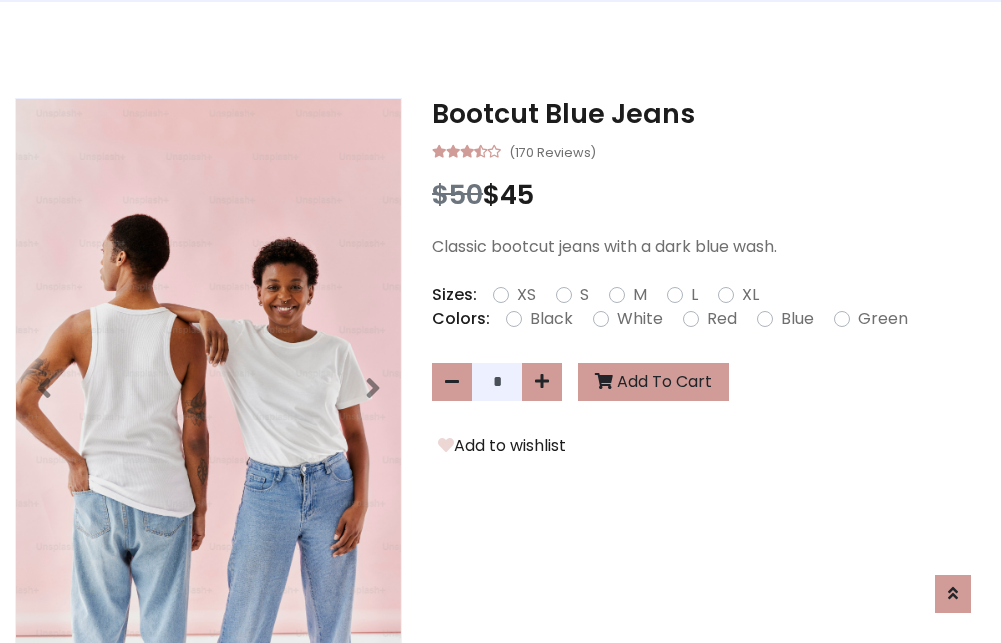 scroll, scrollTop: 0, scrollLeft: 0, axis: both 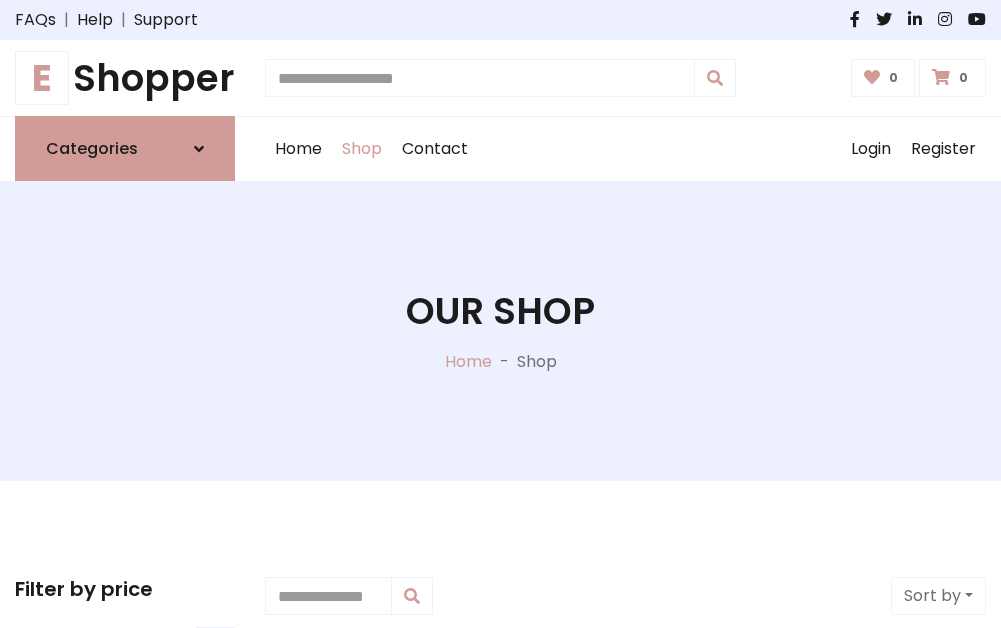 click on "E Shopper" at bounding box center [125, 78] 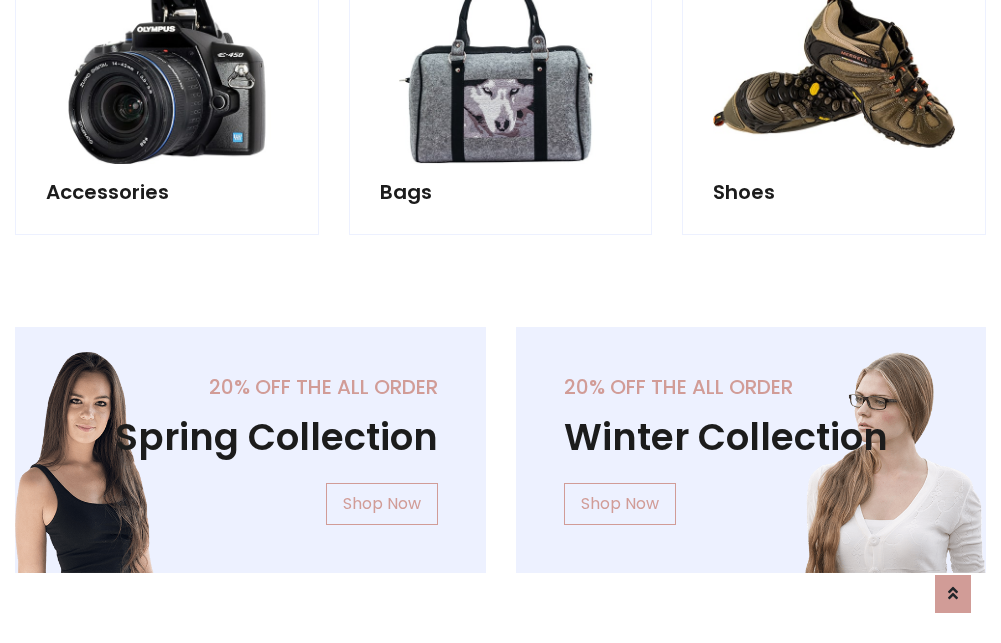 scroll, scrollTop: 1943, scrollLeft: 0, axis: vertical 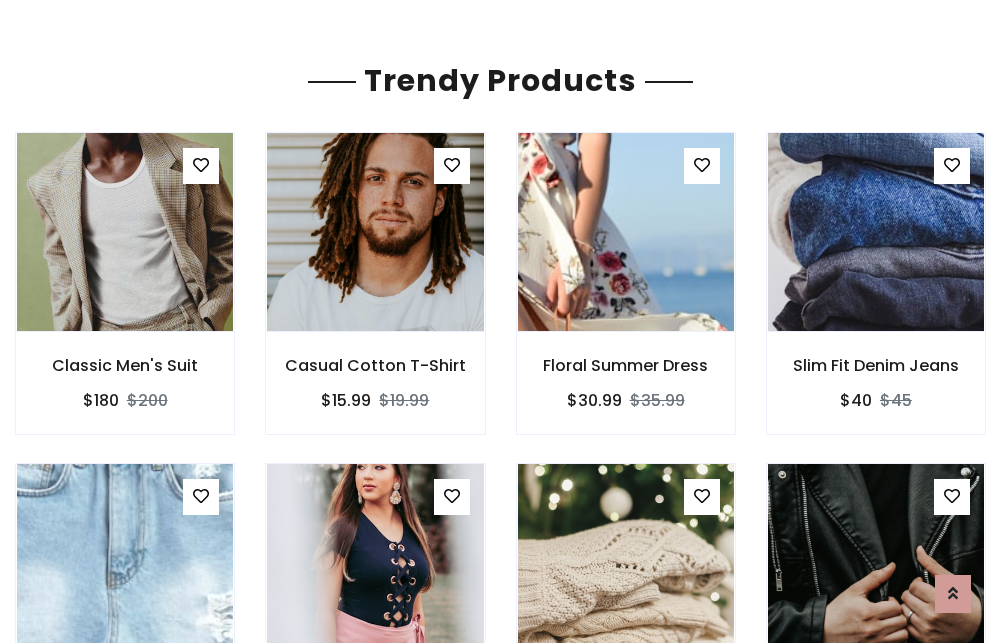 click on "Shop" at bounding box center (362, -1794) 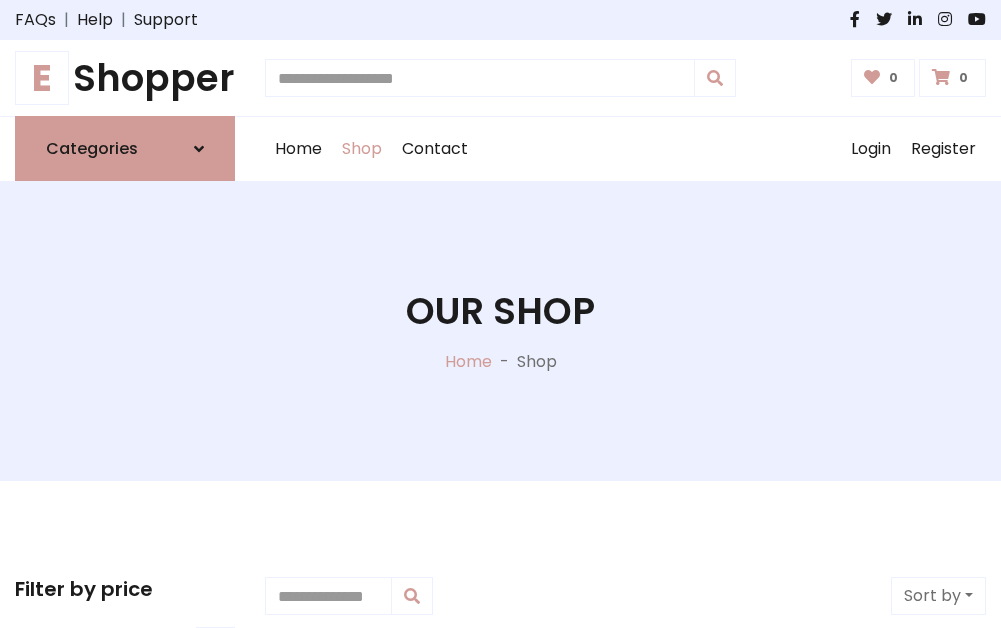 scroll, scrollTop: 0, scrollLeft: 0, axis: both 